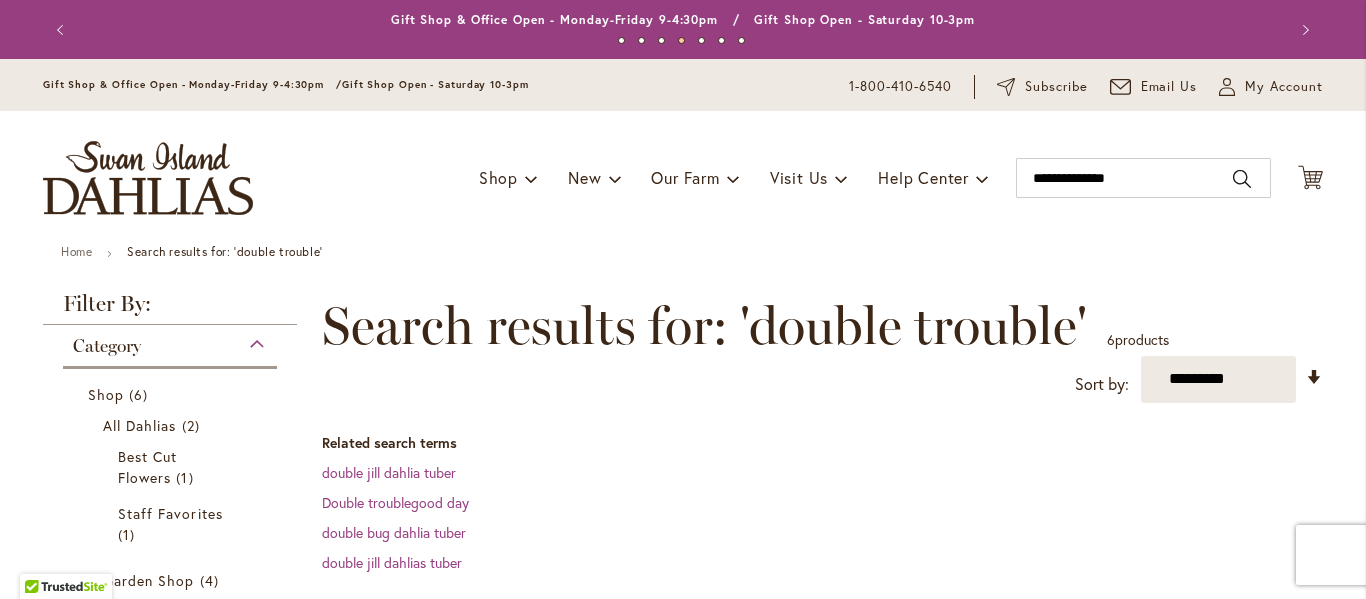 scroll, scrollTop: 0, scrollLeft: 0, axis: both 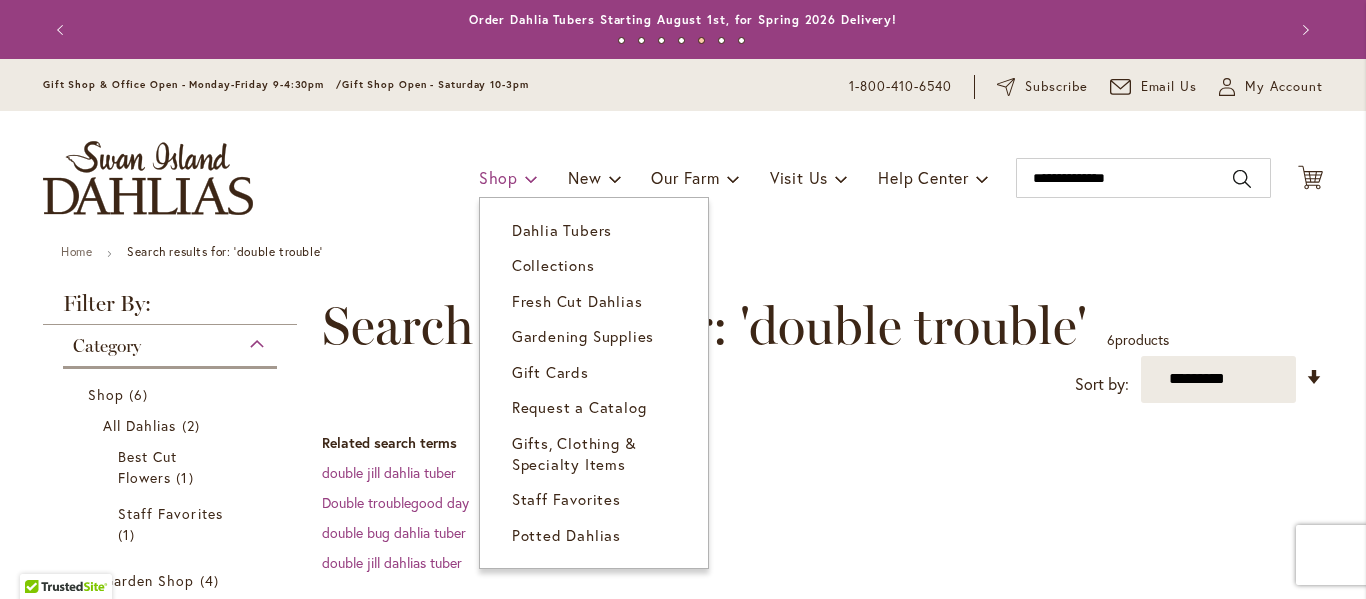 click at bounding box center (531, 178) 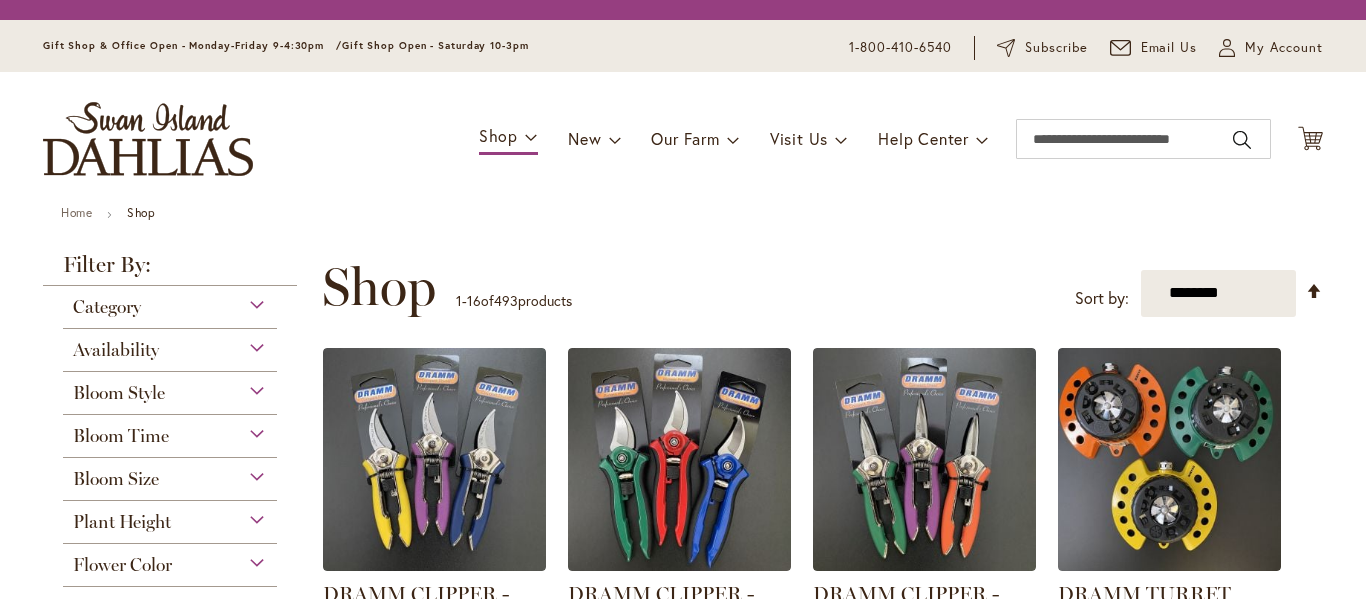 scroll, scrollTop: 0, scrollLeft: 0, axis: both 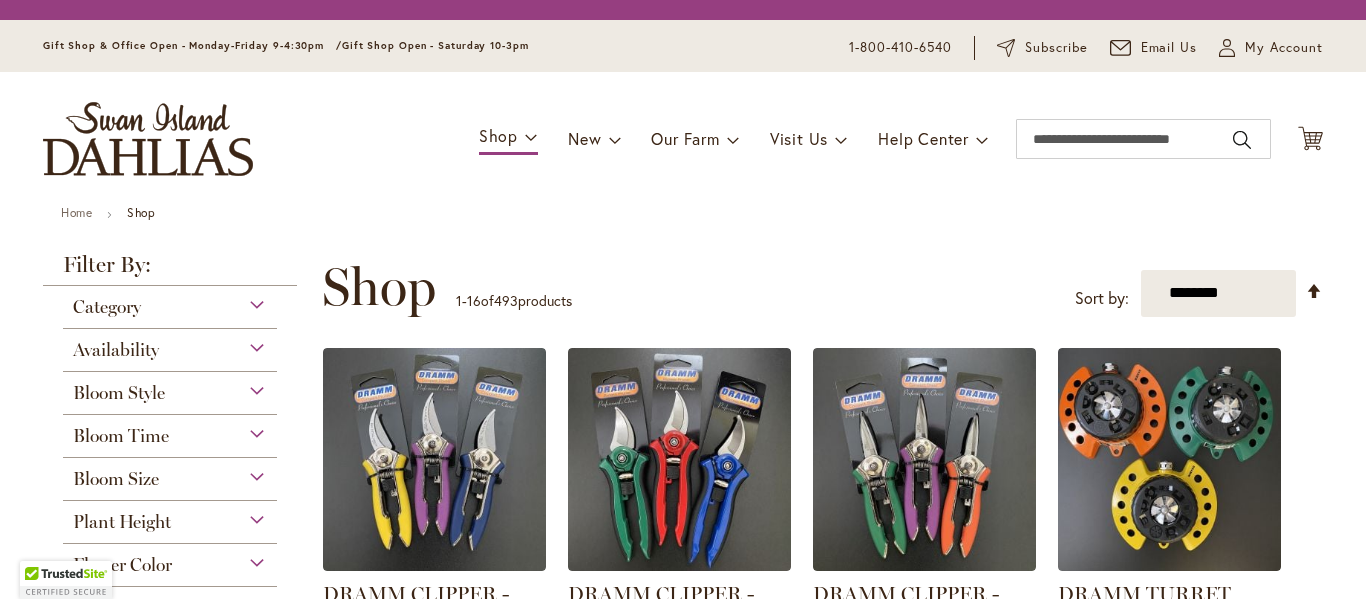 click on "Category" at bounding box center [170, 302] 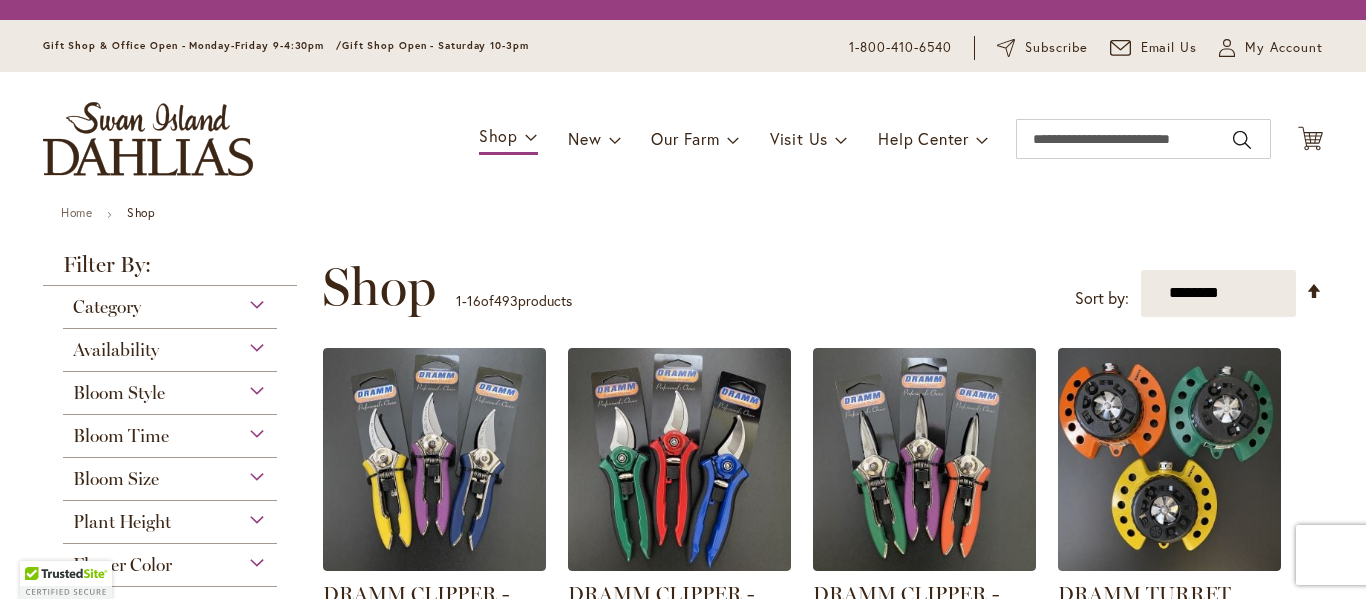 click on "Bloom Style" at bounding box center (170, 388) 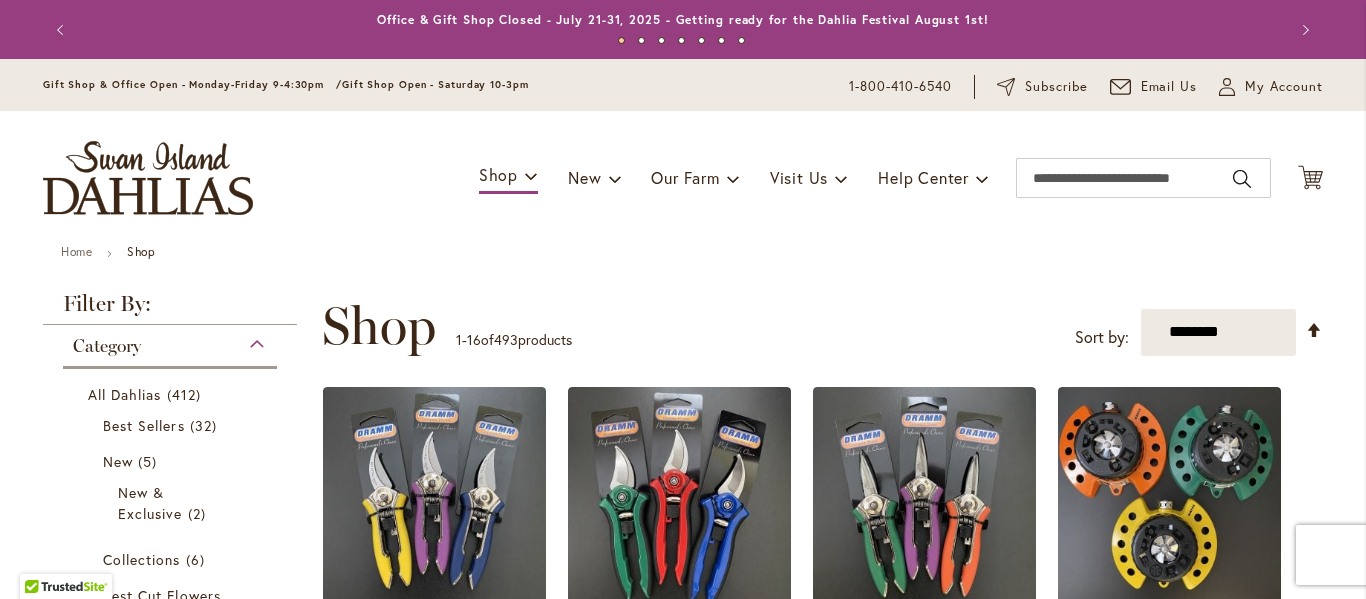 type on "**********" 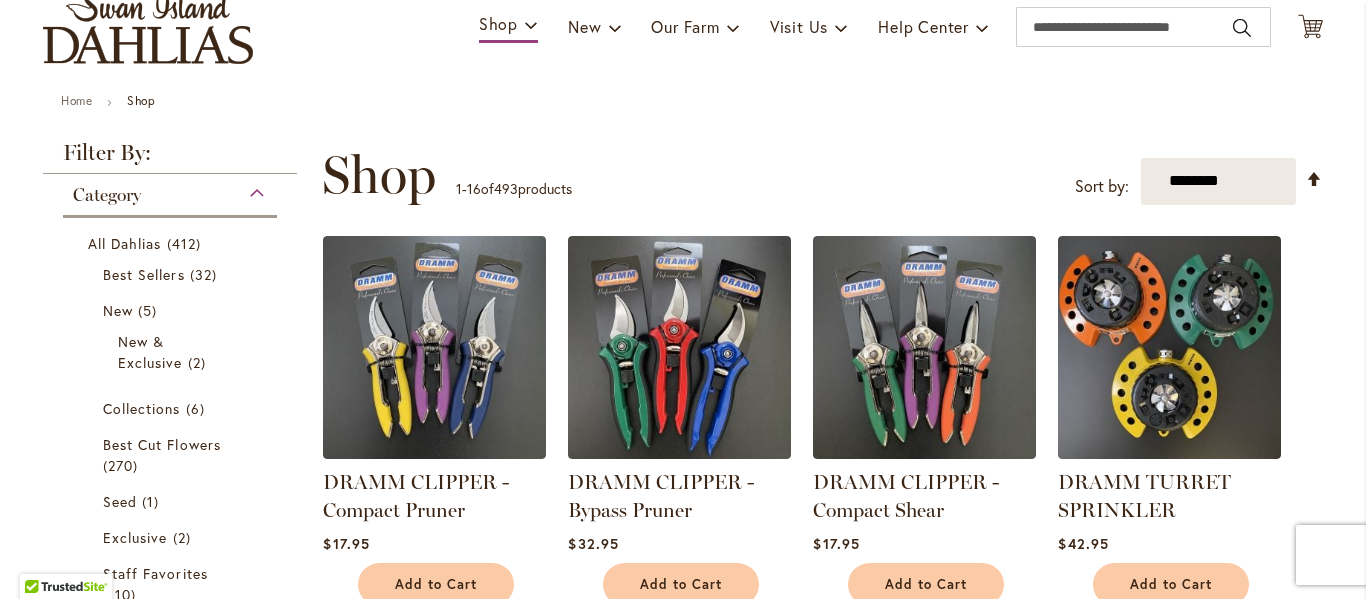 scroll, scrollTop: 0, scrollLeft: 0, axis: both 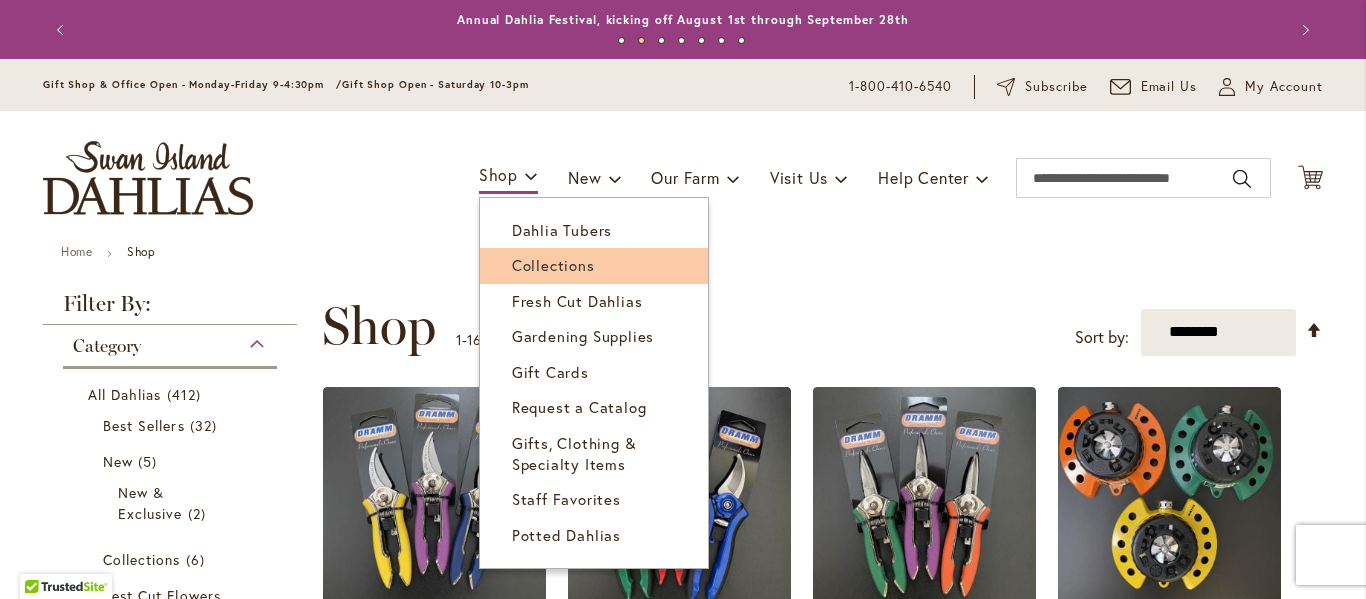 click on "Collections" at bounding box center [553, 265] 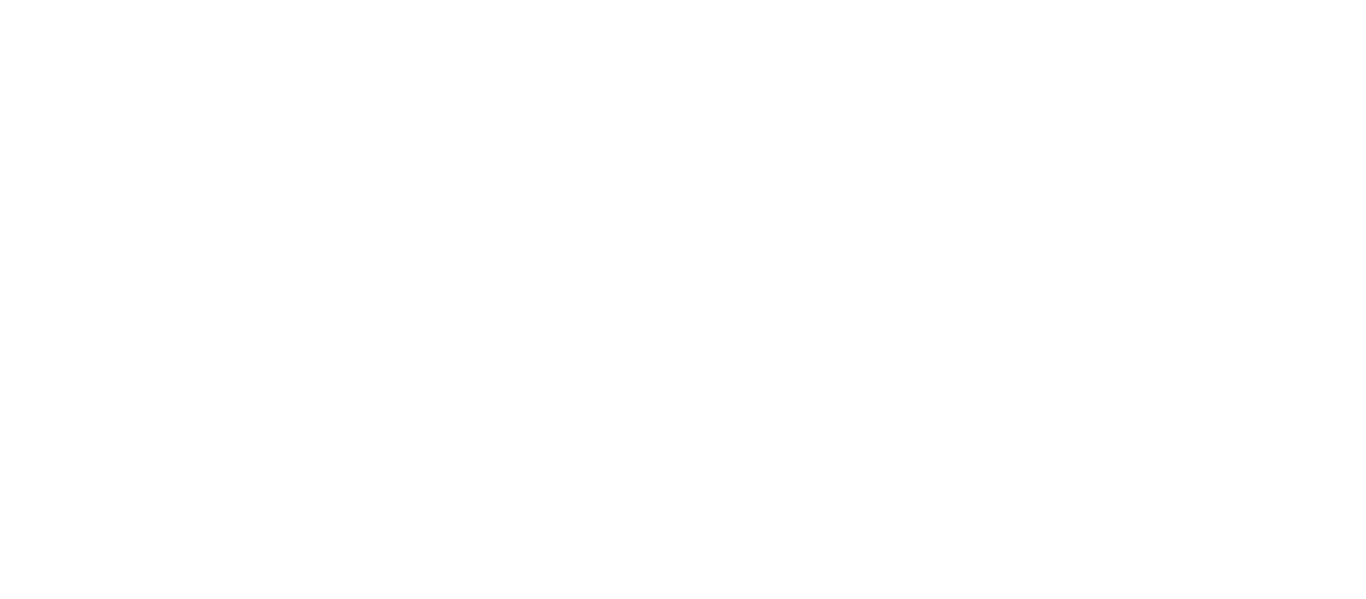 scroll, scrollTop: 0, scrollLeft: 0, axis: both 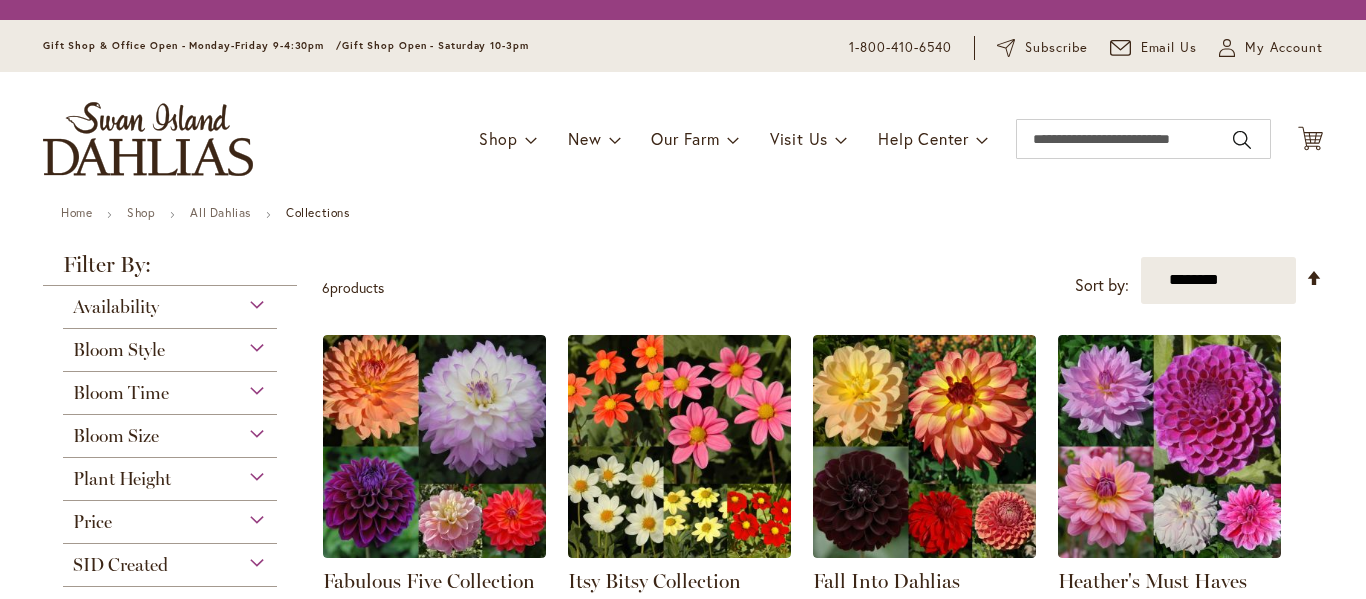 click on "Bloom Style" at bounding box center [170, 345] 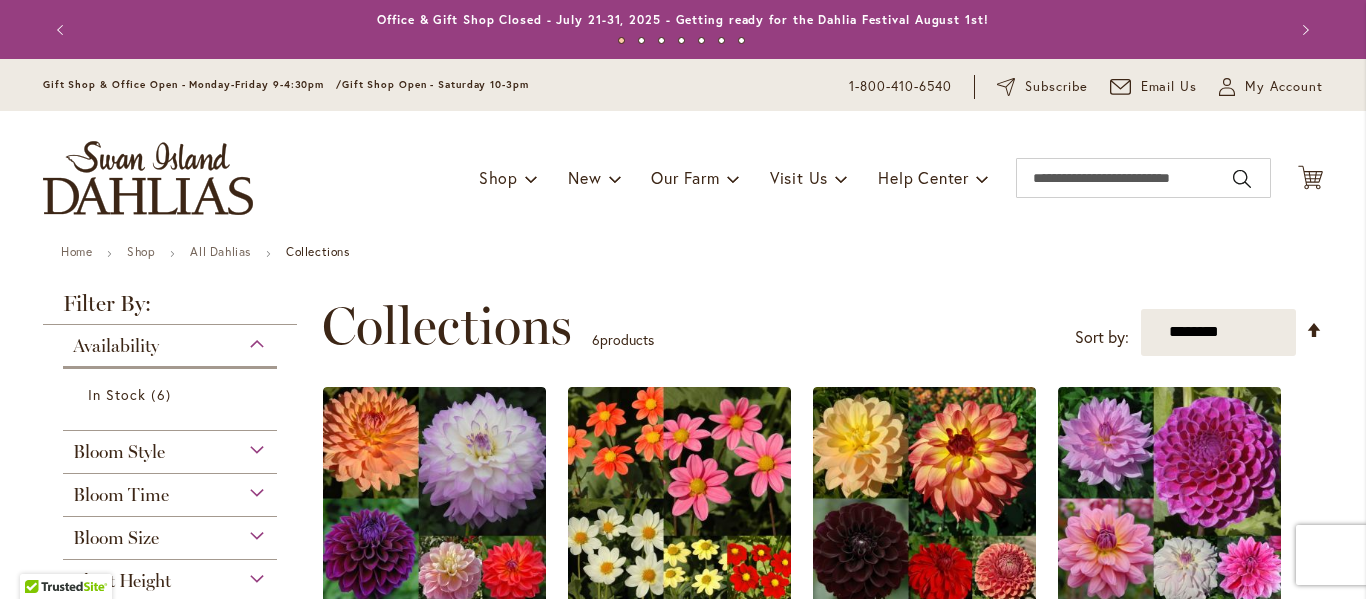 type on "**********" 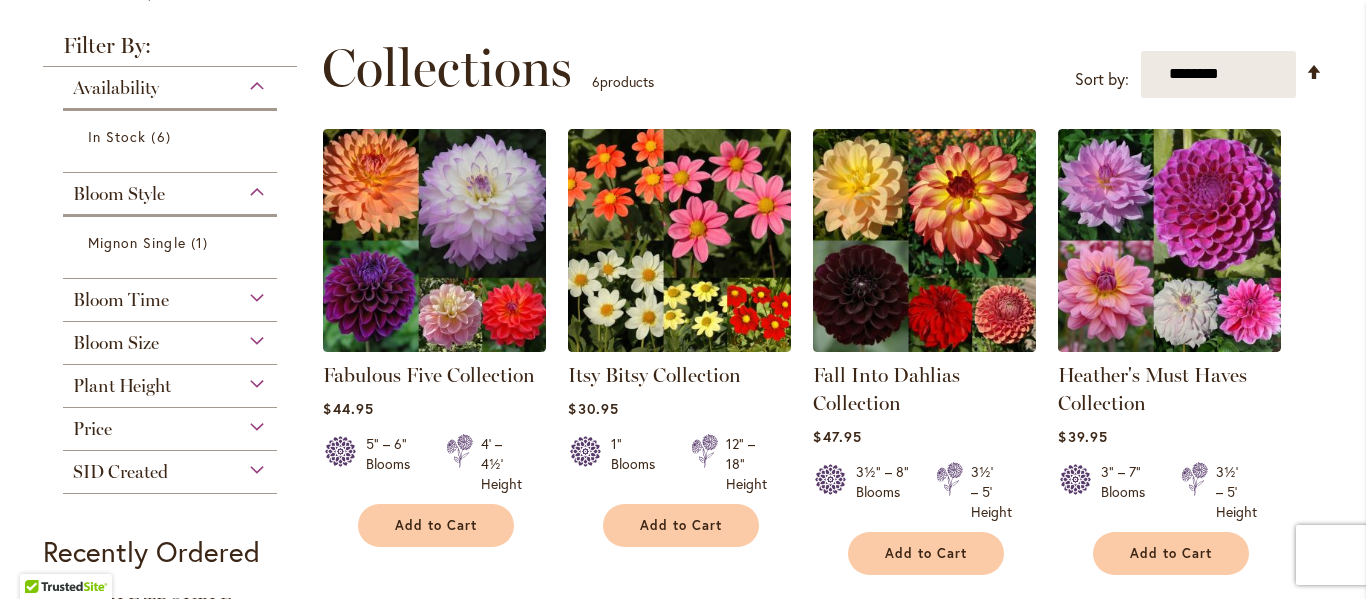 scroll, scrollTop: 0, scrollLeft: 0, axis: both 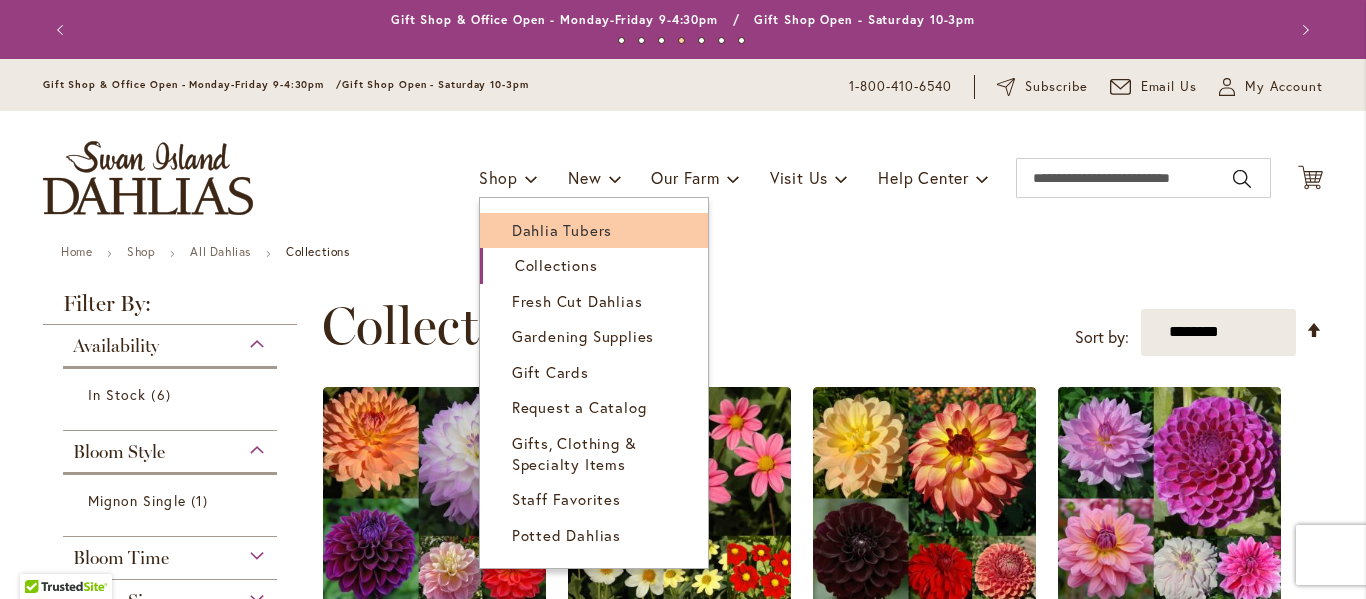 click on "Dahlia Tubers" at bounding box center [562, 230] 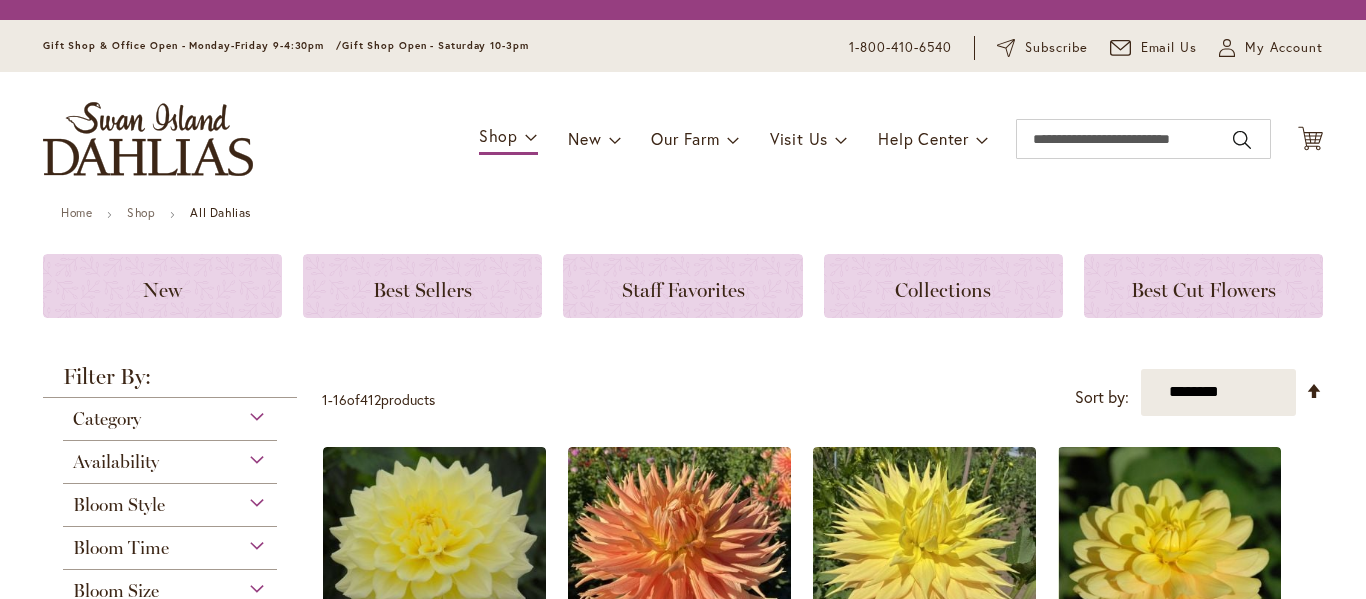 scroll, scrollTop: 0, scrollLeft: 0, axis: both 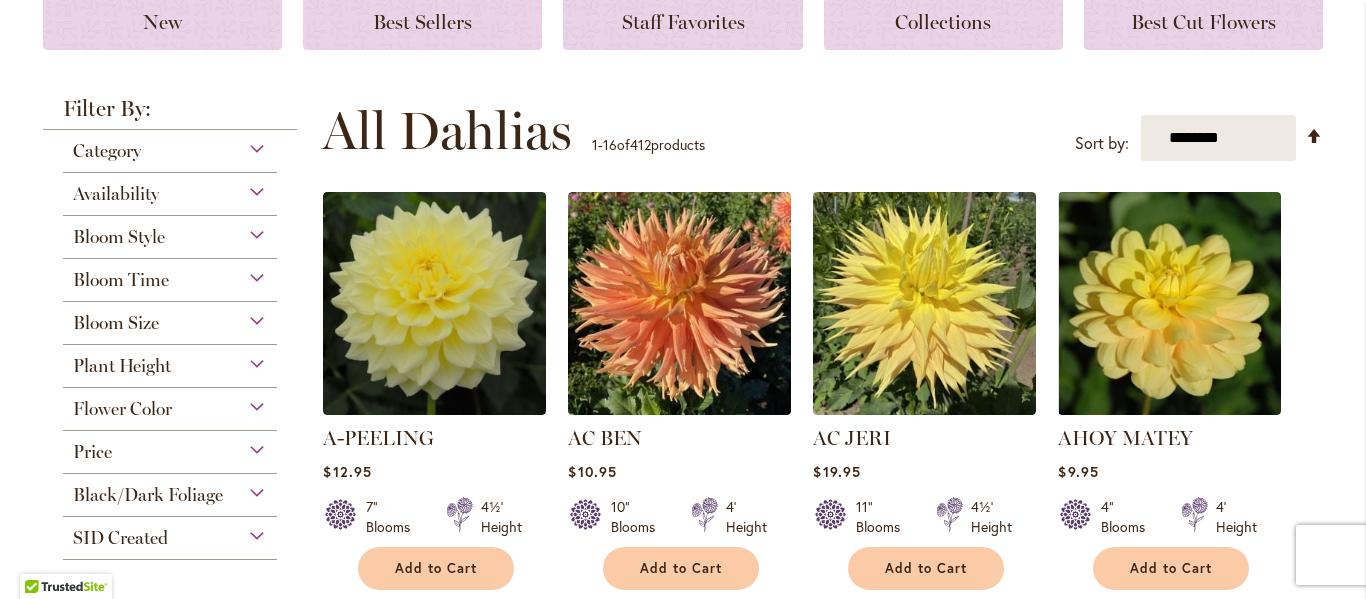 type on "**********" 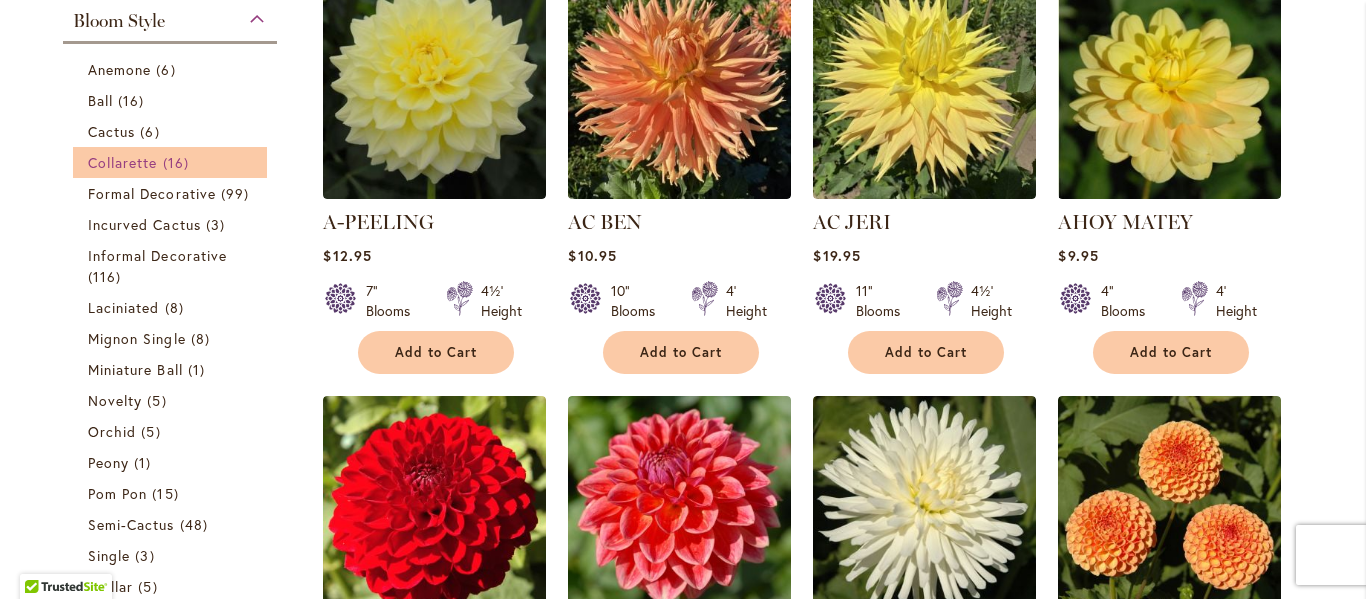 click on "Collarette" at bounding box center (123, 162) 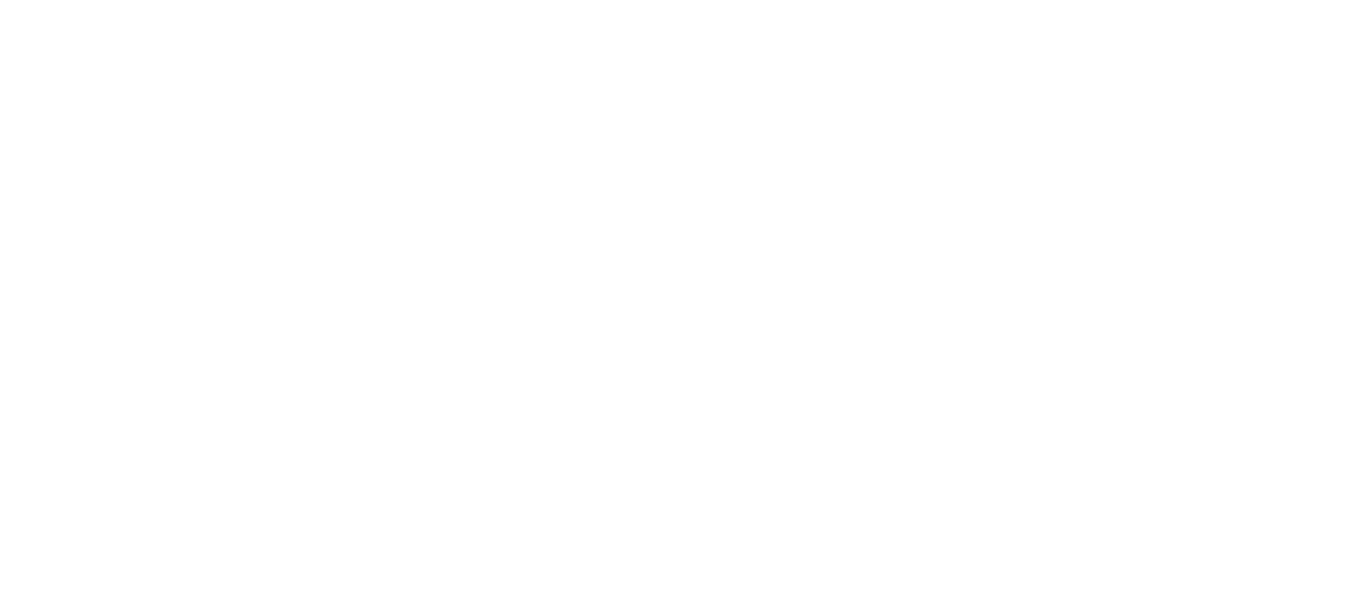 scroll, scrollTop: 0, scrollLeft: 0, axis: both 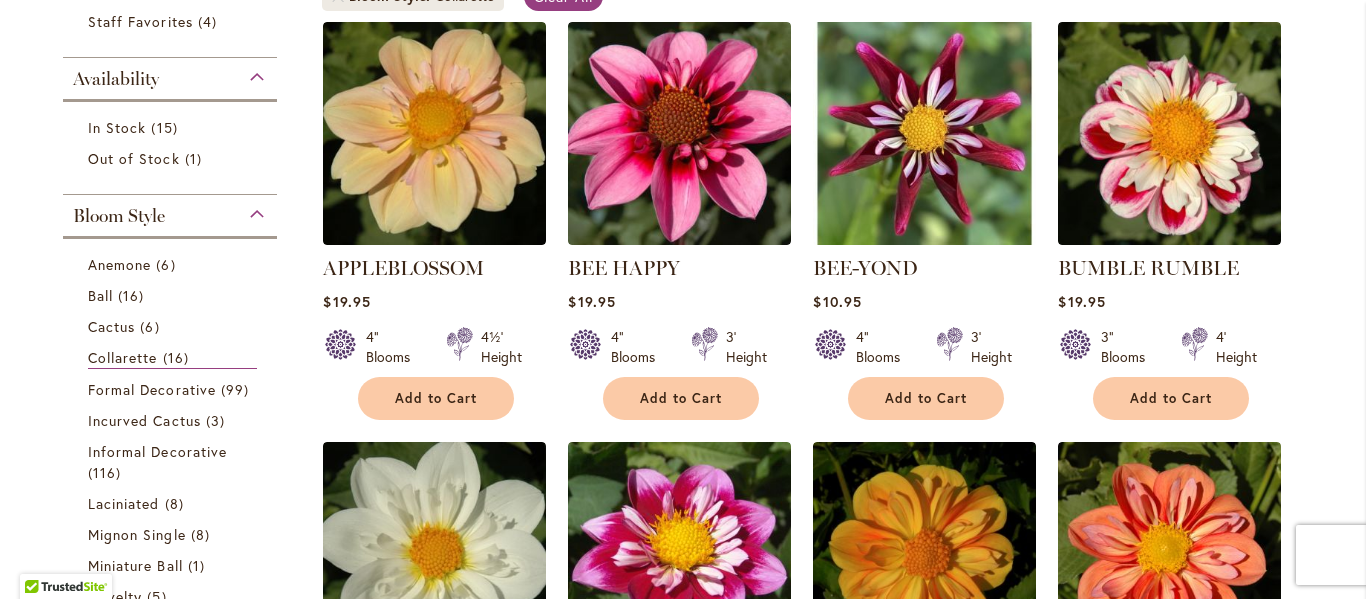 type on "**********" 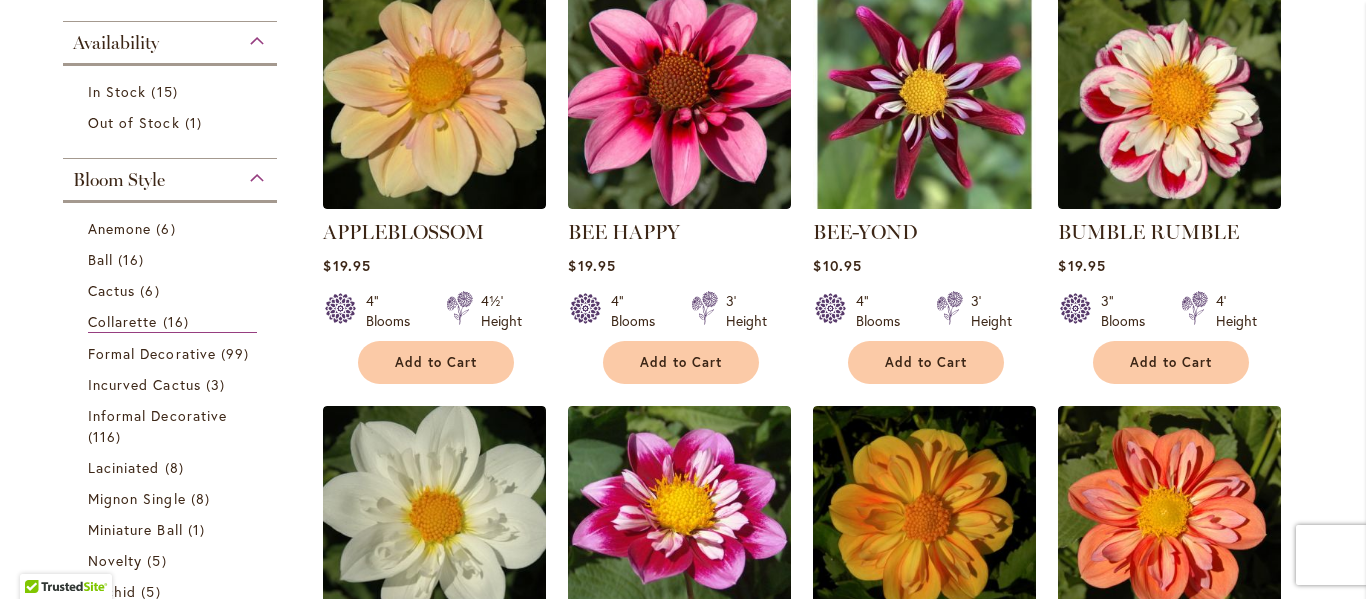scroll, scrollTop: 300, scrollLeft: 0, axis: vertical 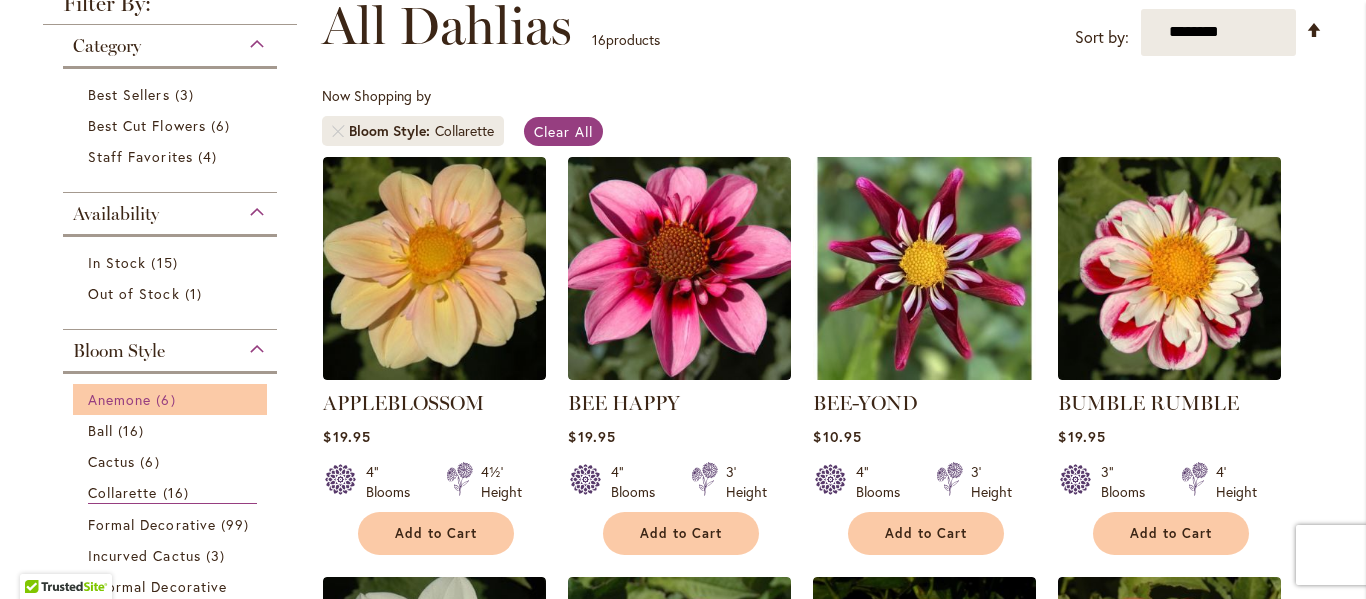 click on "Anemone" at bounding box center [119, 399] 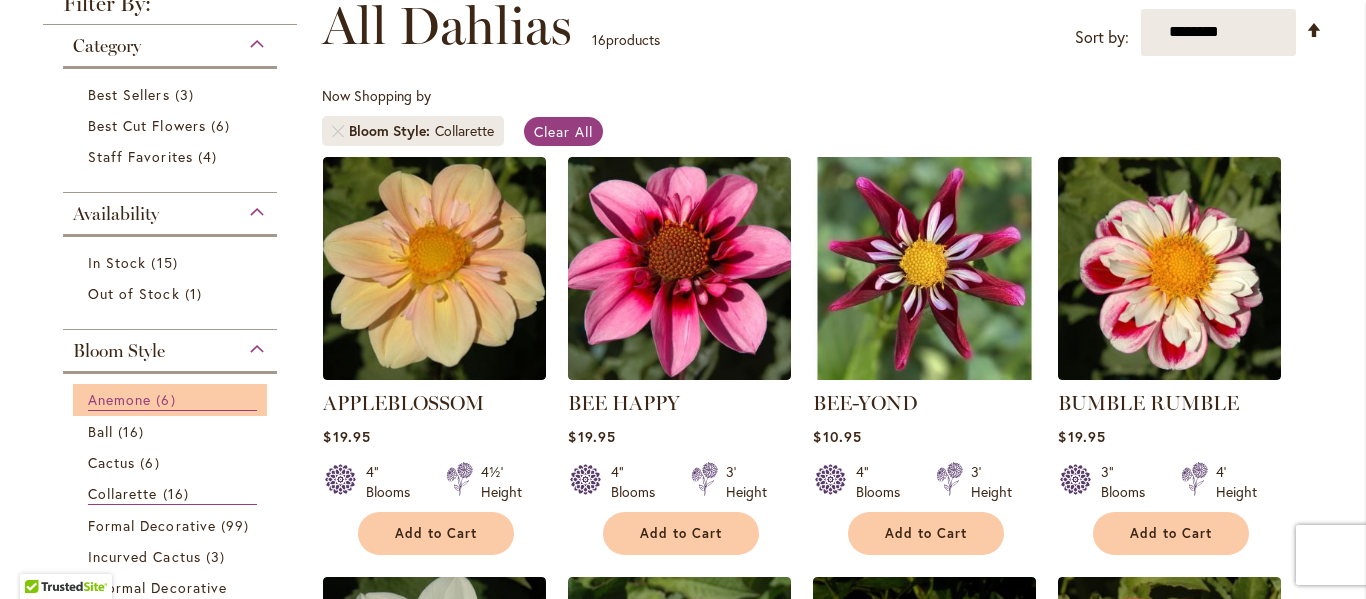 click on "Anemone" at bounding box center [119, 399] 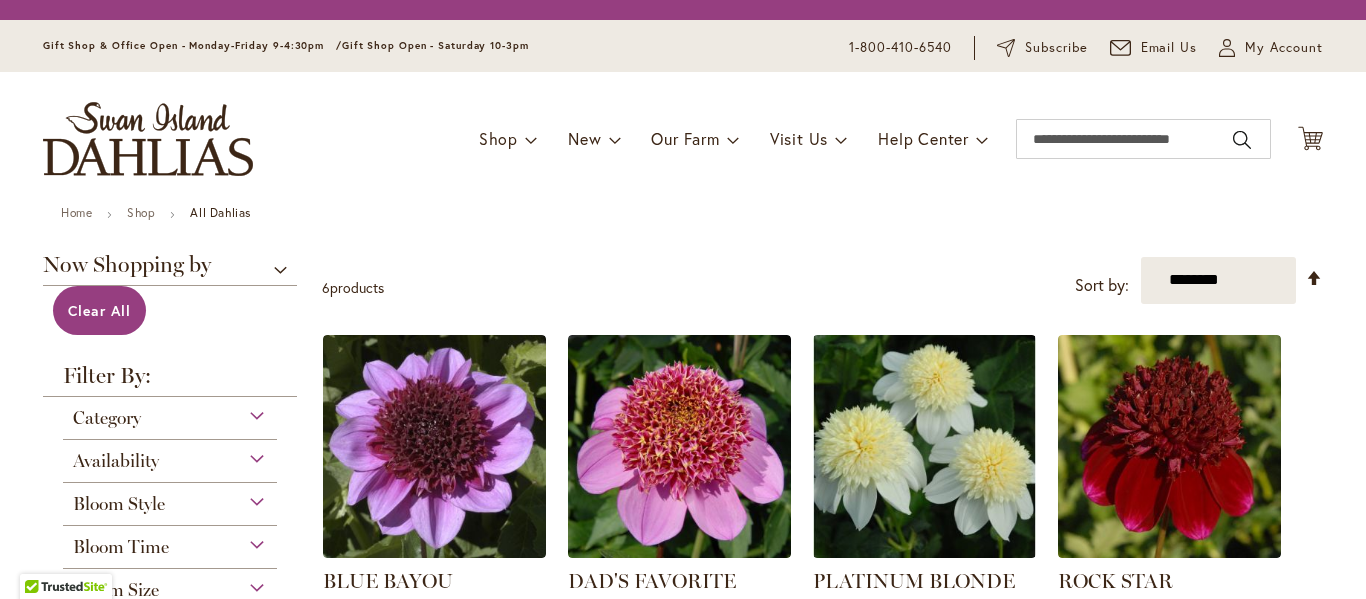 scroll, scrollTop: 0, scrollLeft: 0, axis: both 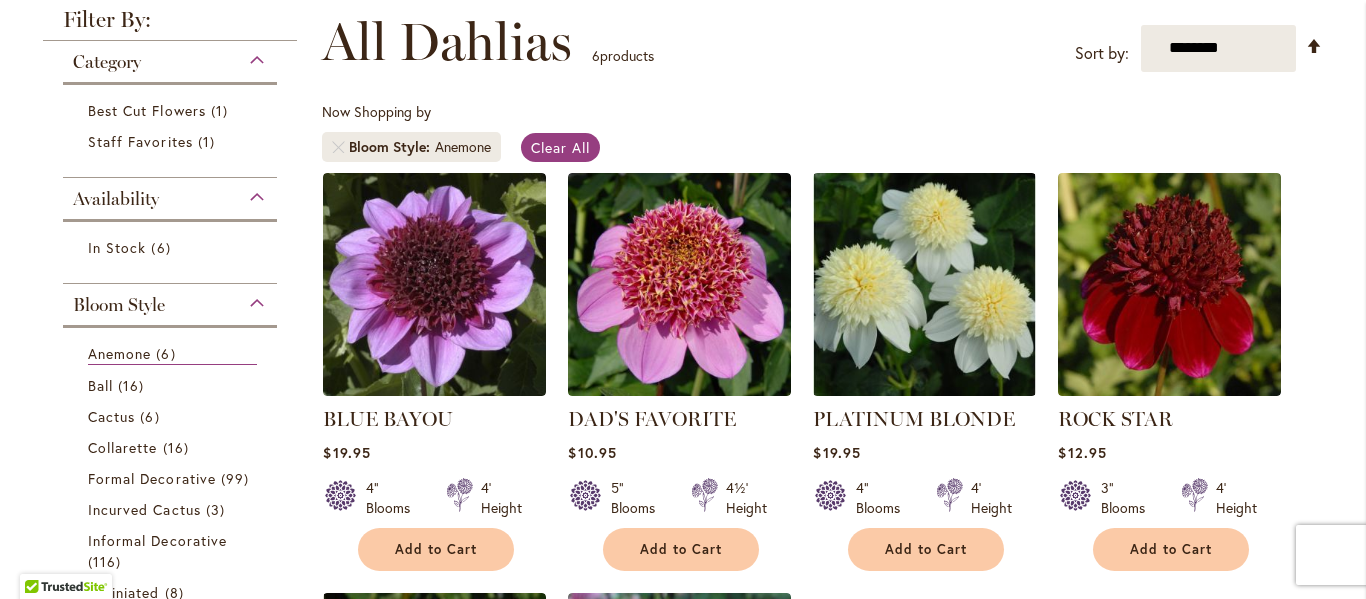 type on "**********" 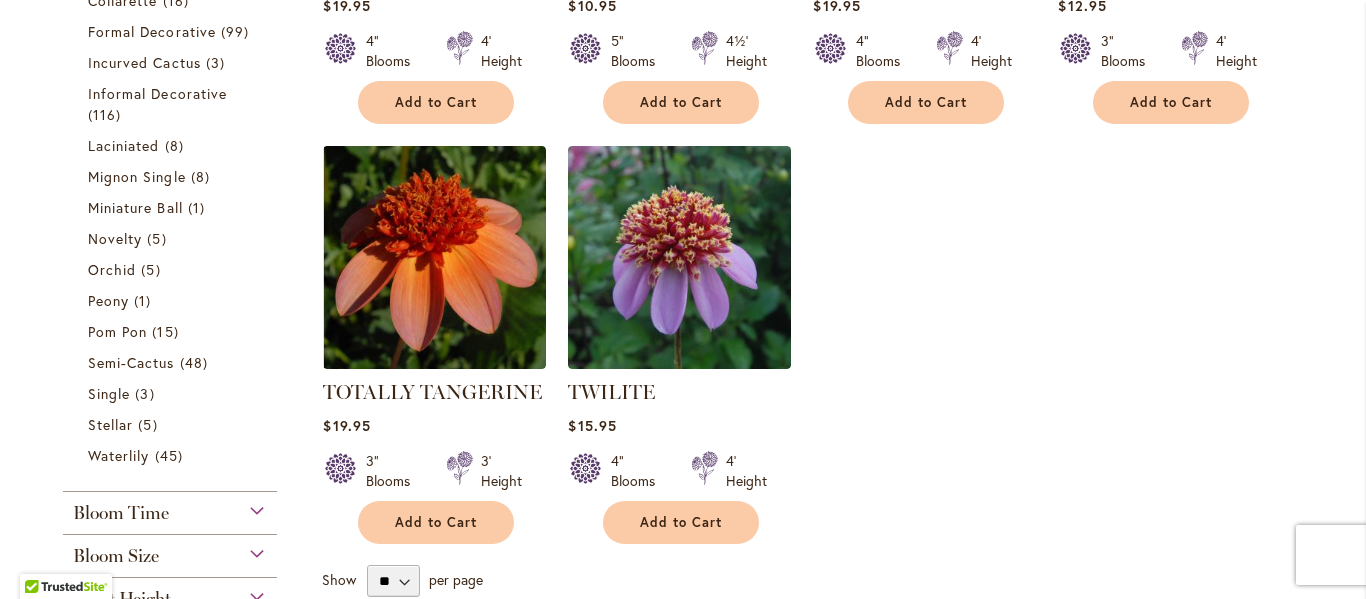 scroll, scrollTop: 767, scrollLeft: 0, axis: vertical 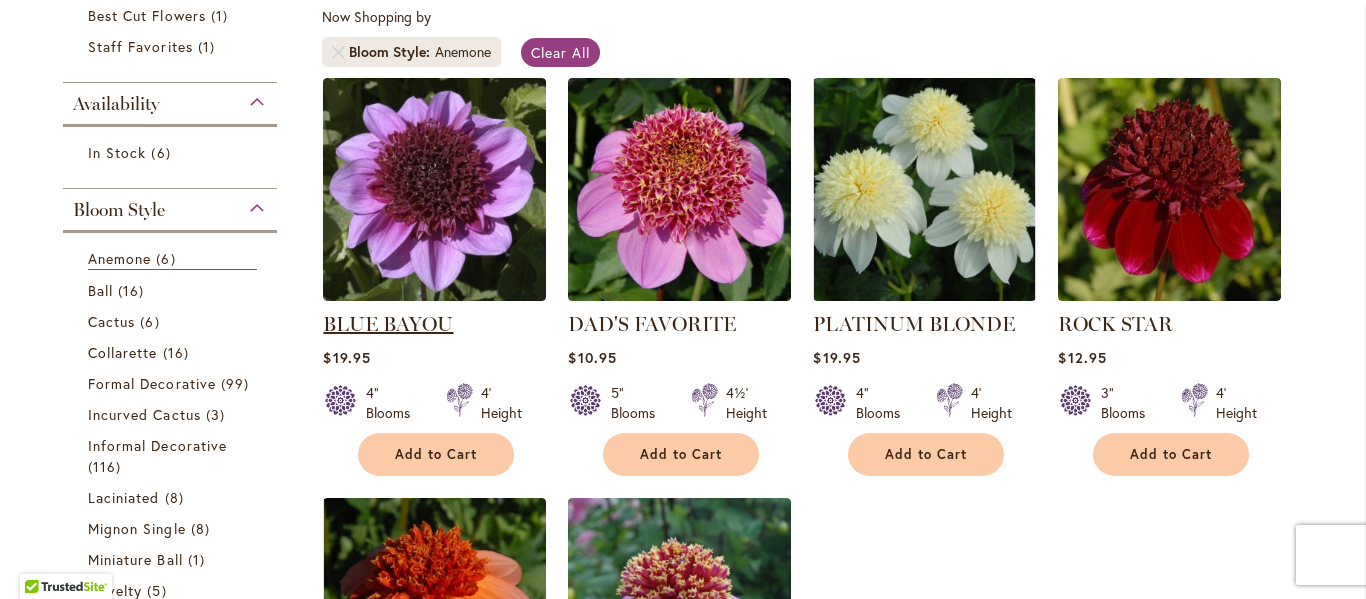 click on "BLUE BAYOU" at bounding box center (388, 324) 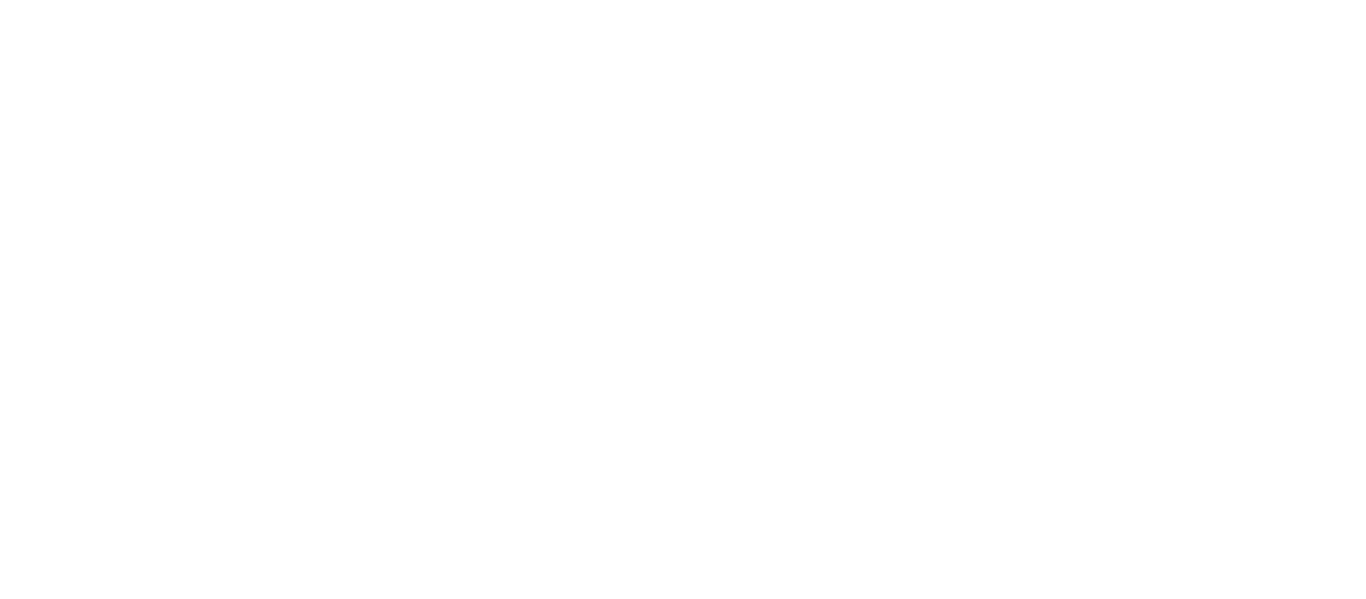 scroll, scrollTop: 0, scrollLeft: 0, axis: both 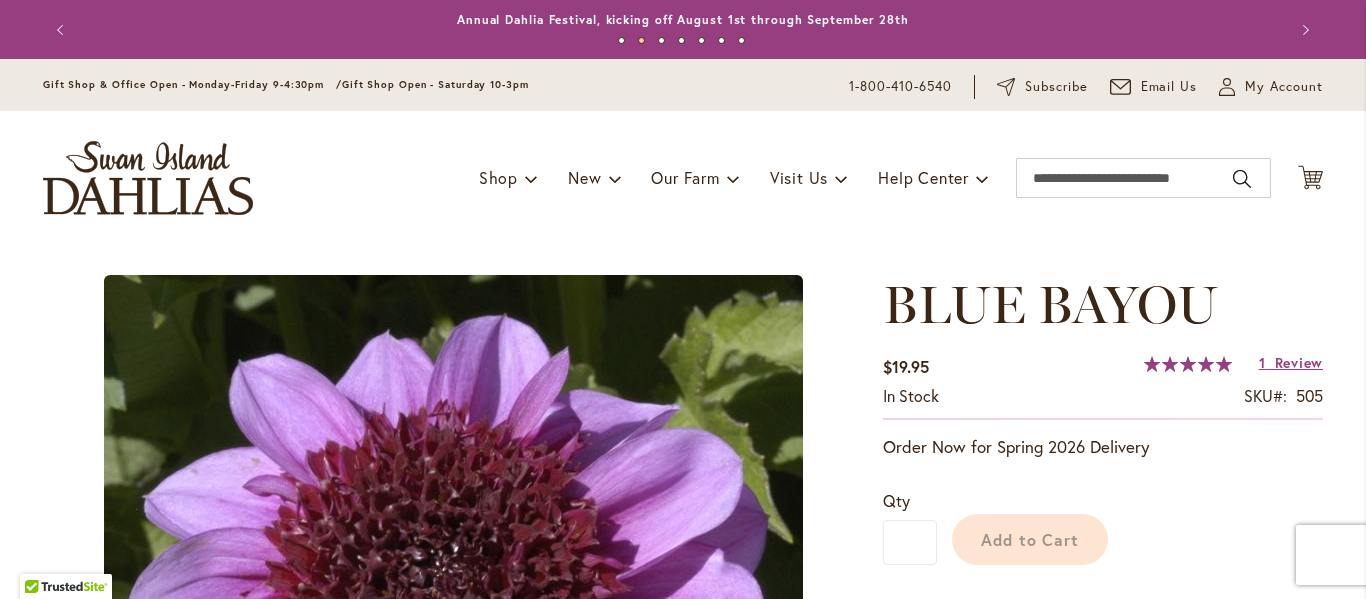 type on "******" 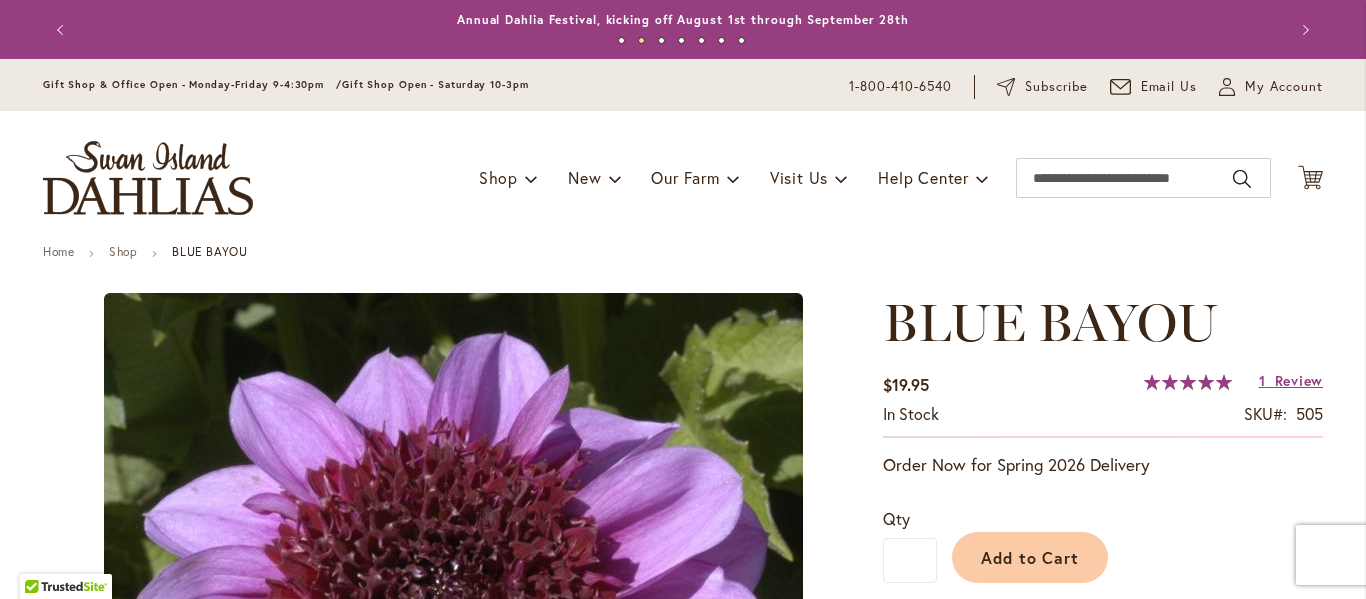 type on "**********" 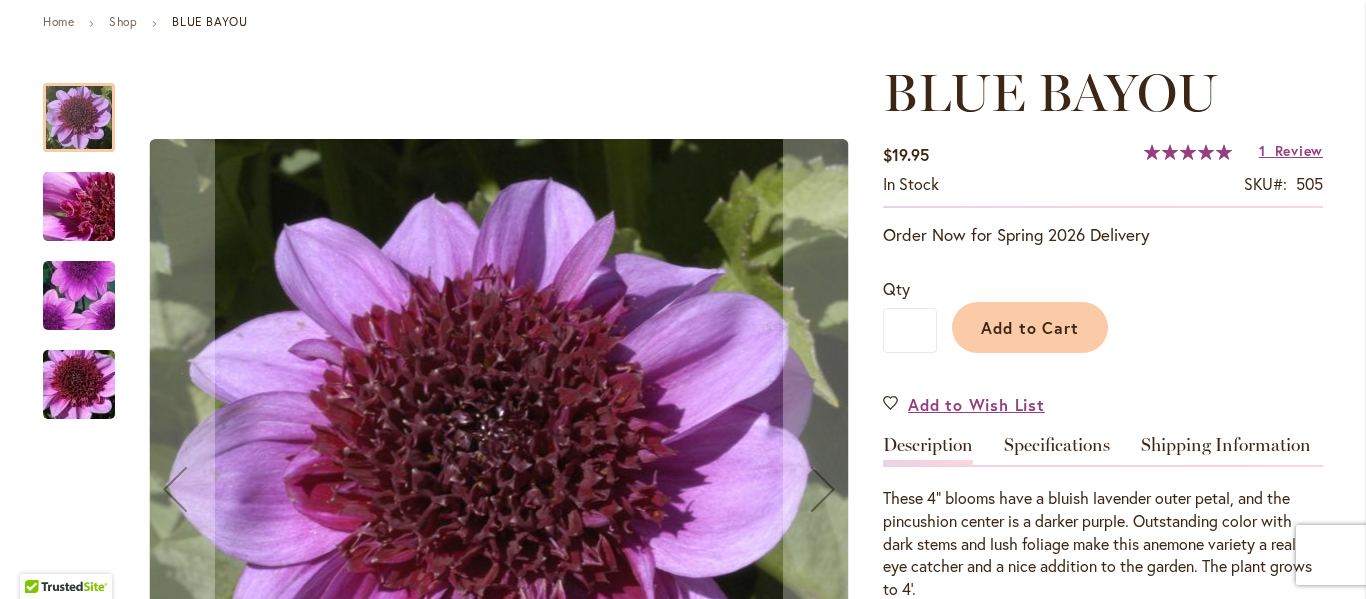 scroll, scrollTop: 146, scrollLeft: 0, axis: vertical 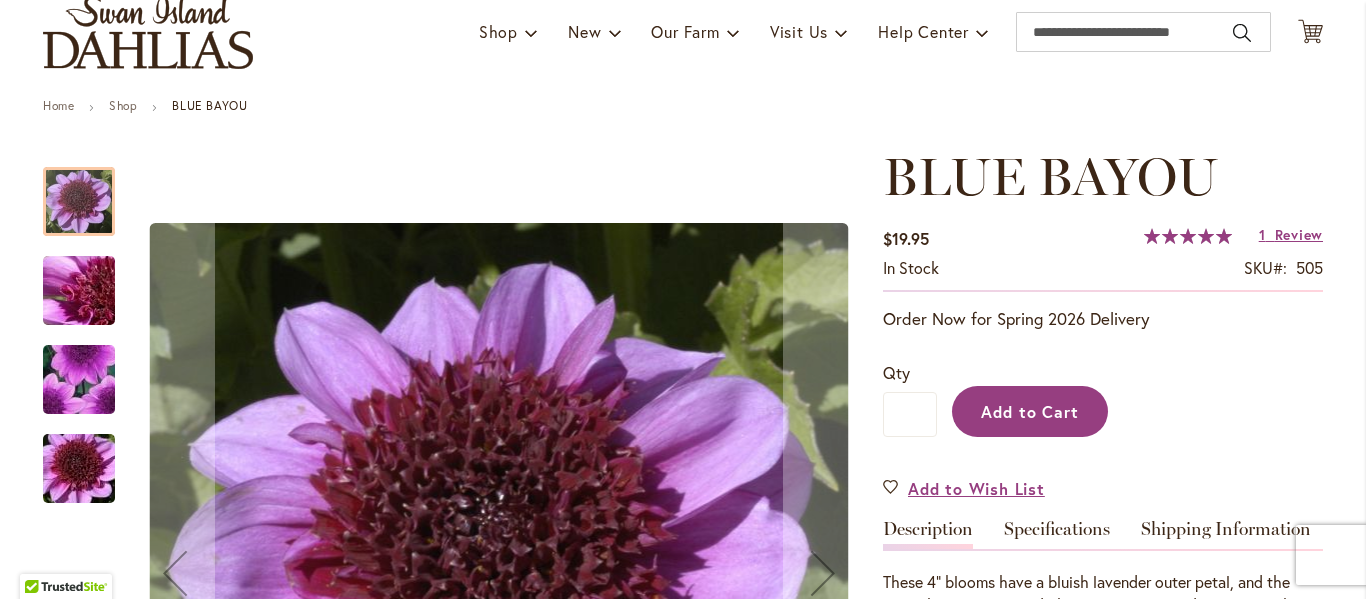 click on "Add to Cart" at bounding box center [1030, 411] 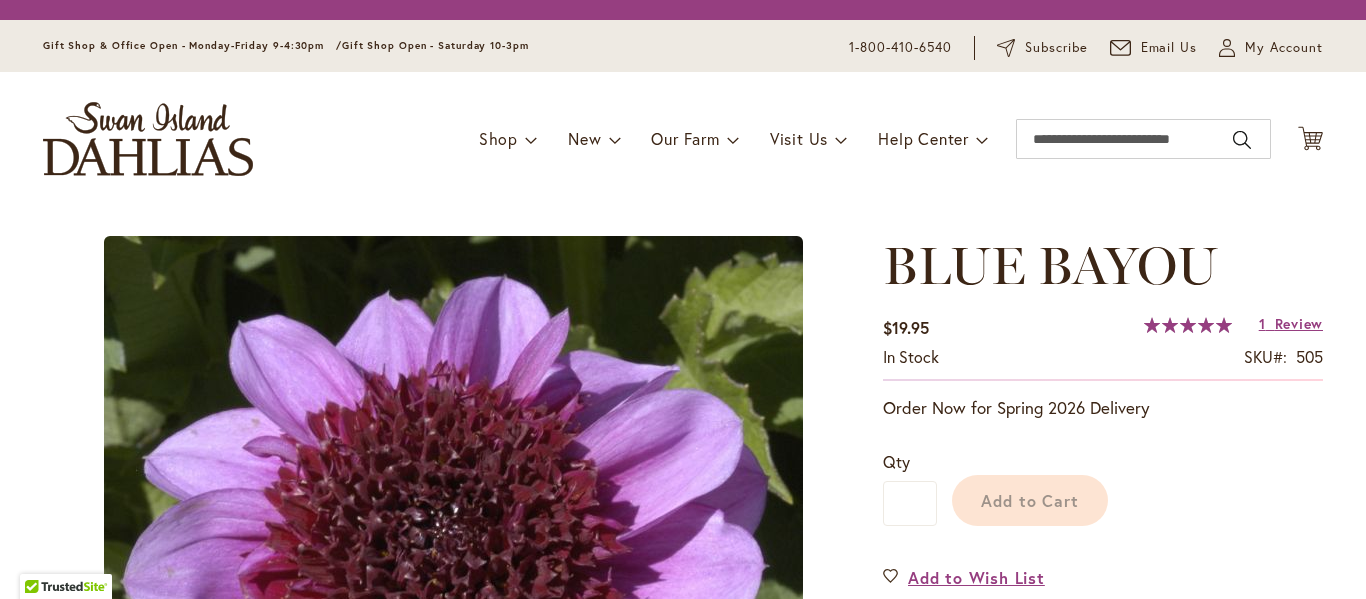 scroll, scrollTop: 0, scrollLeft: 0, axis: both 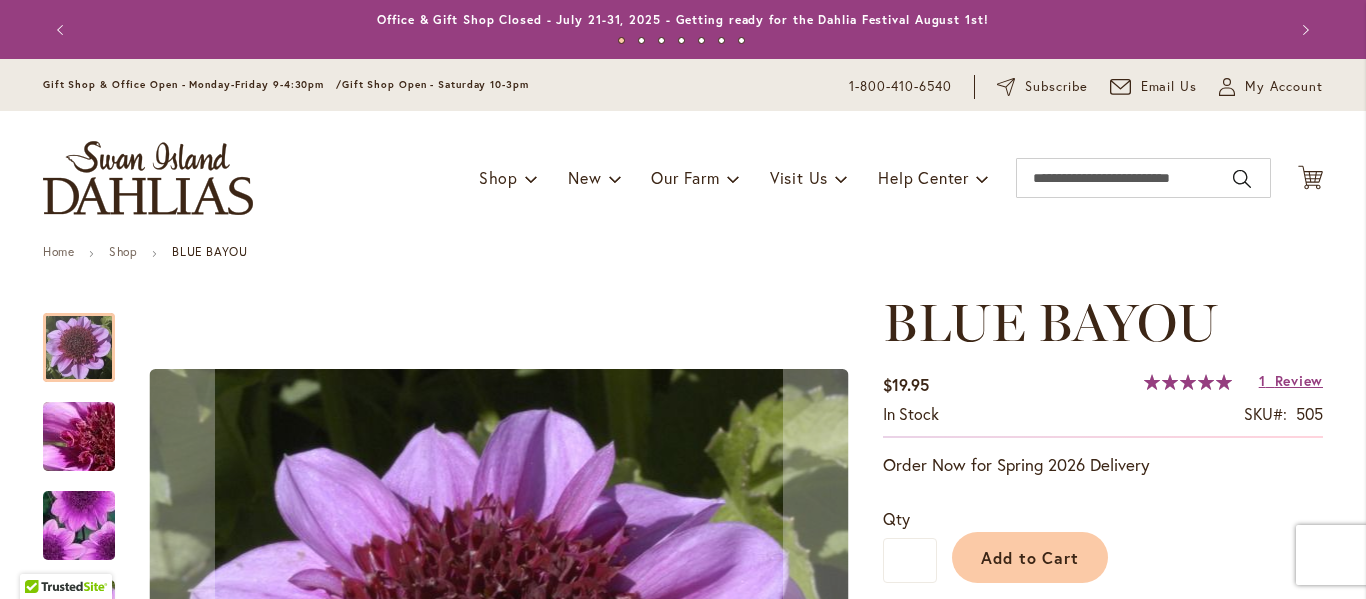 type on "******" 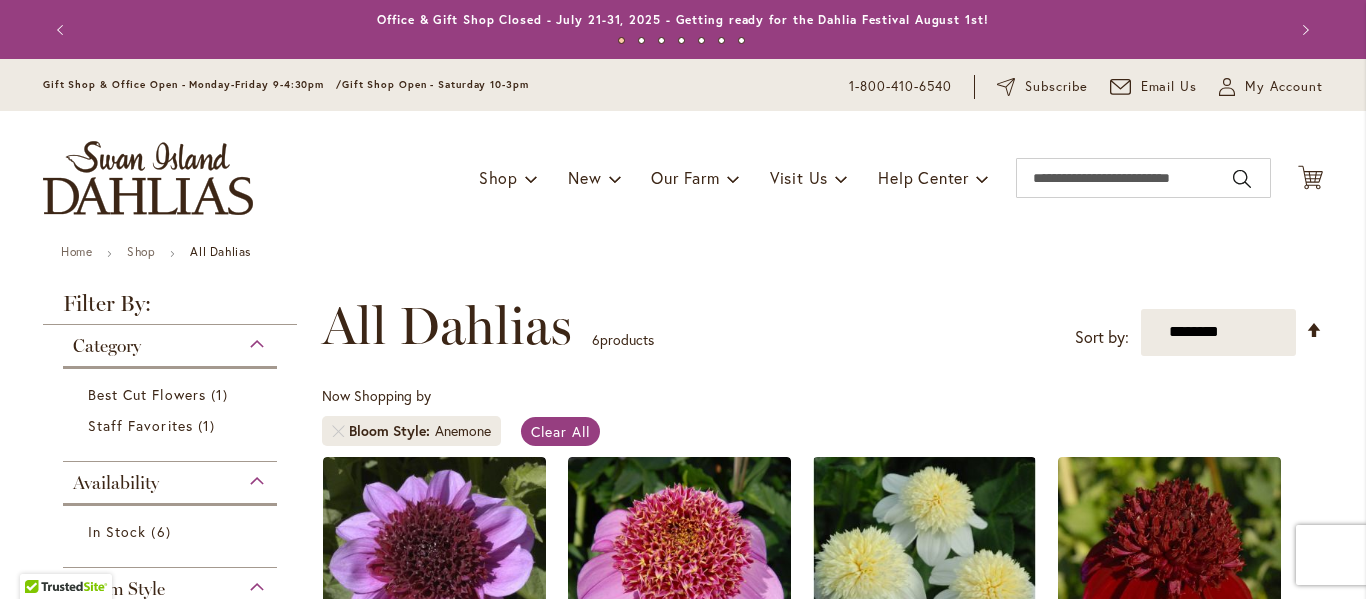 scroll, scrollTop: 0, scrollLeft: 0, axis: both 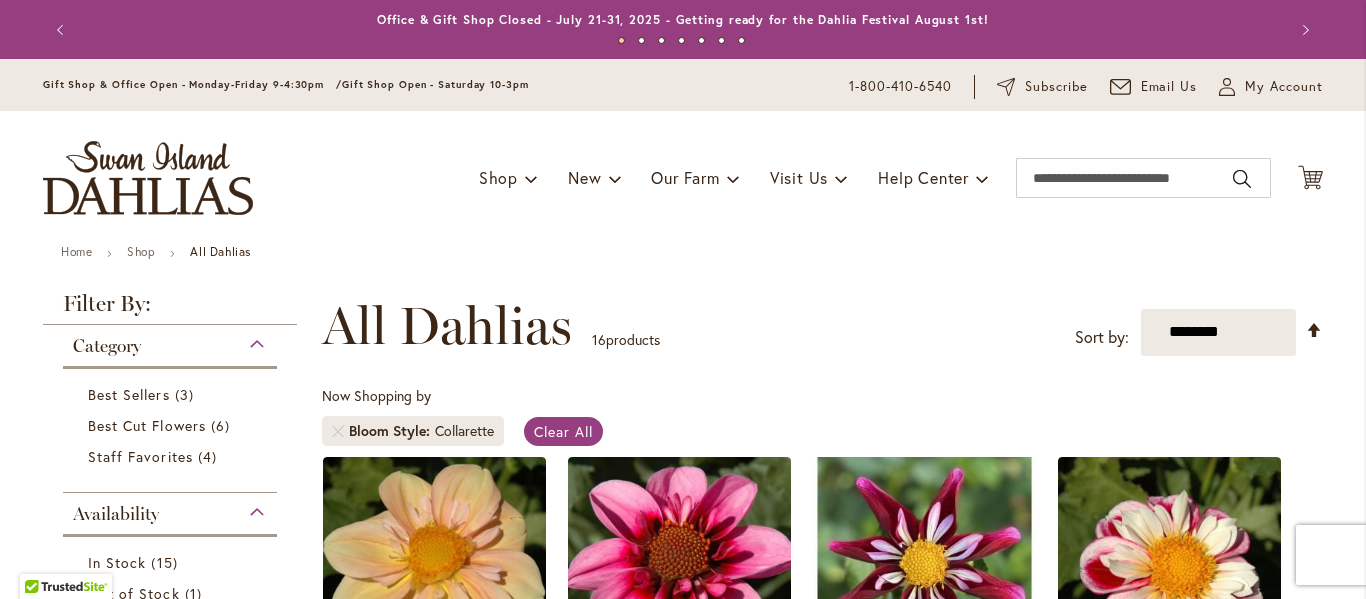 type on "**********" 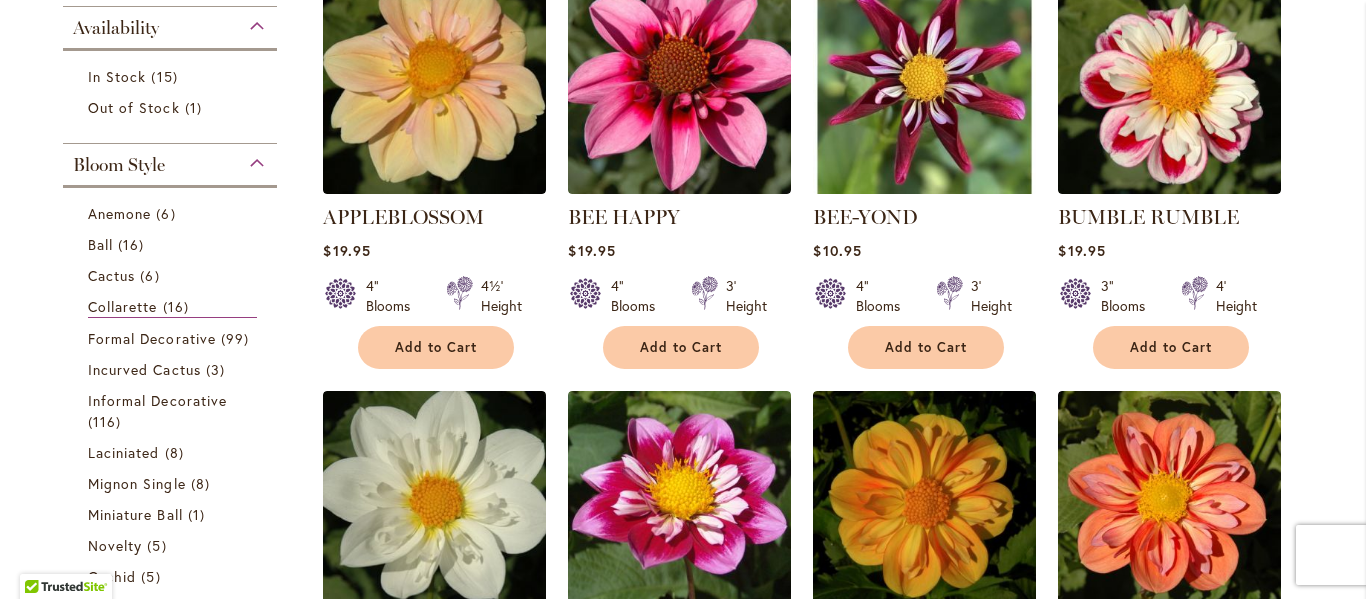 scroll, scrollTop: 0, scrollLeft: 0, axis: both 